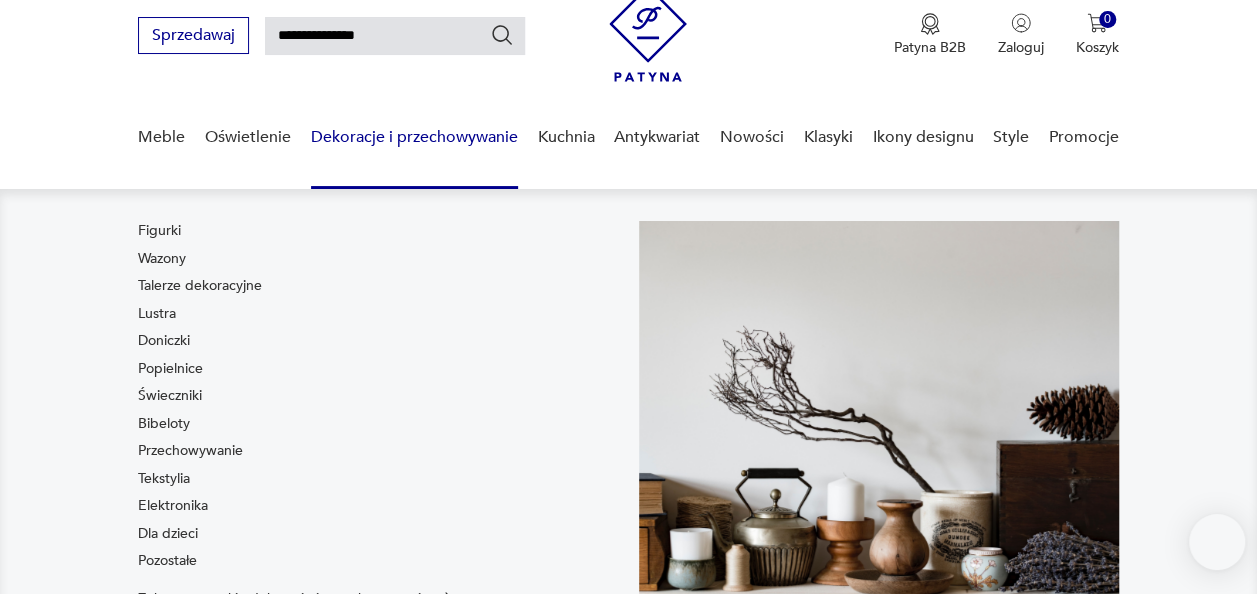 scroll, scrollTop: 72, scrollLeft: 0, axis: vertical 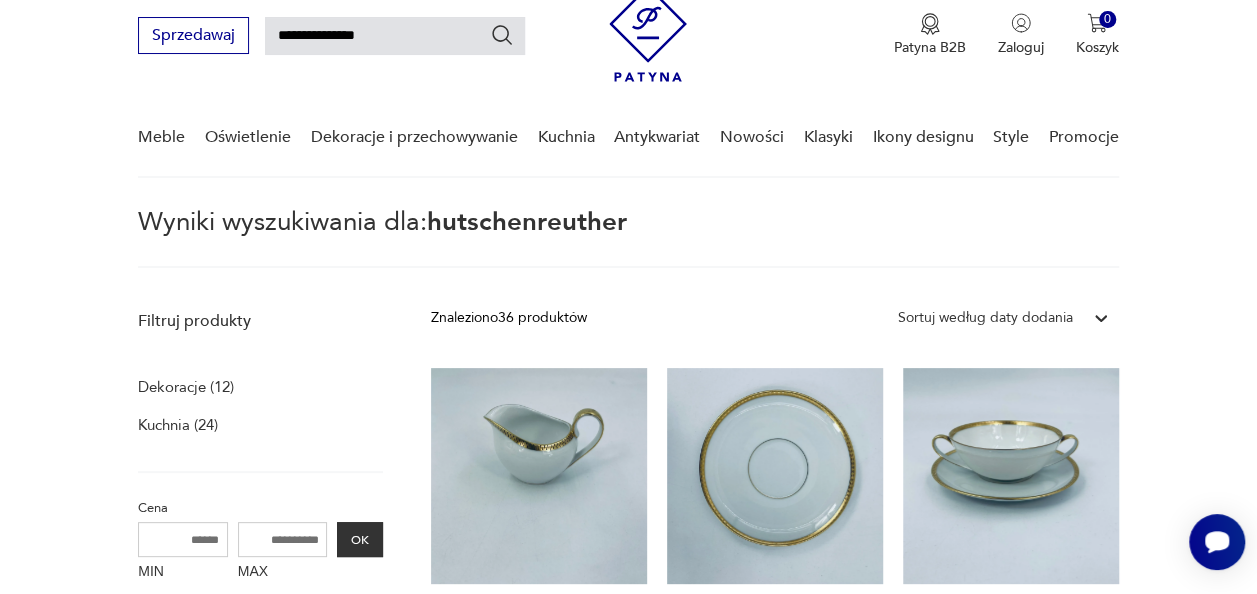 type 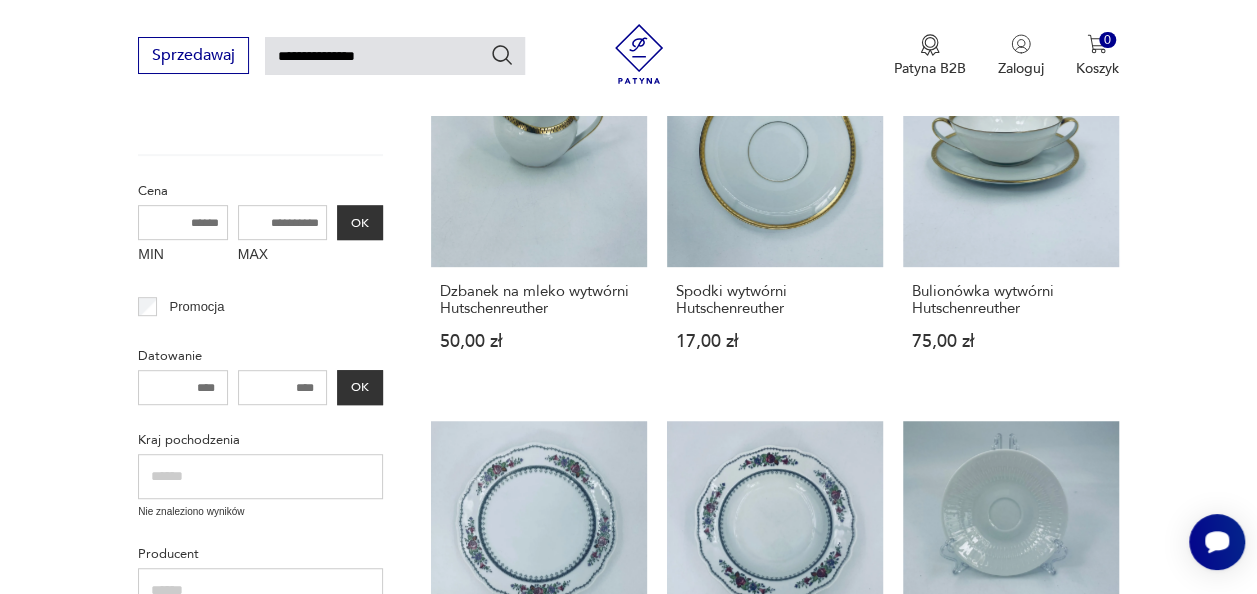 scroll, scrollTop: 392, scrollLeft: 0, axis: vertical 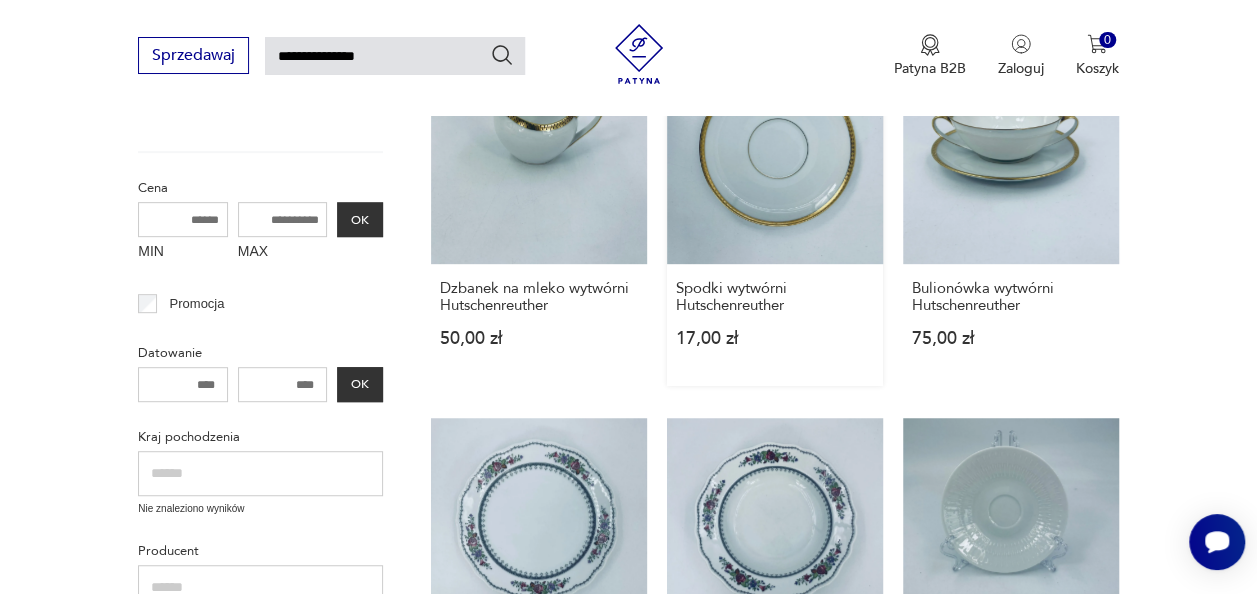 click on "Spodki wytwórni Hutschenreuther [PRICE] zł" at bounding box center [775, 217] 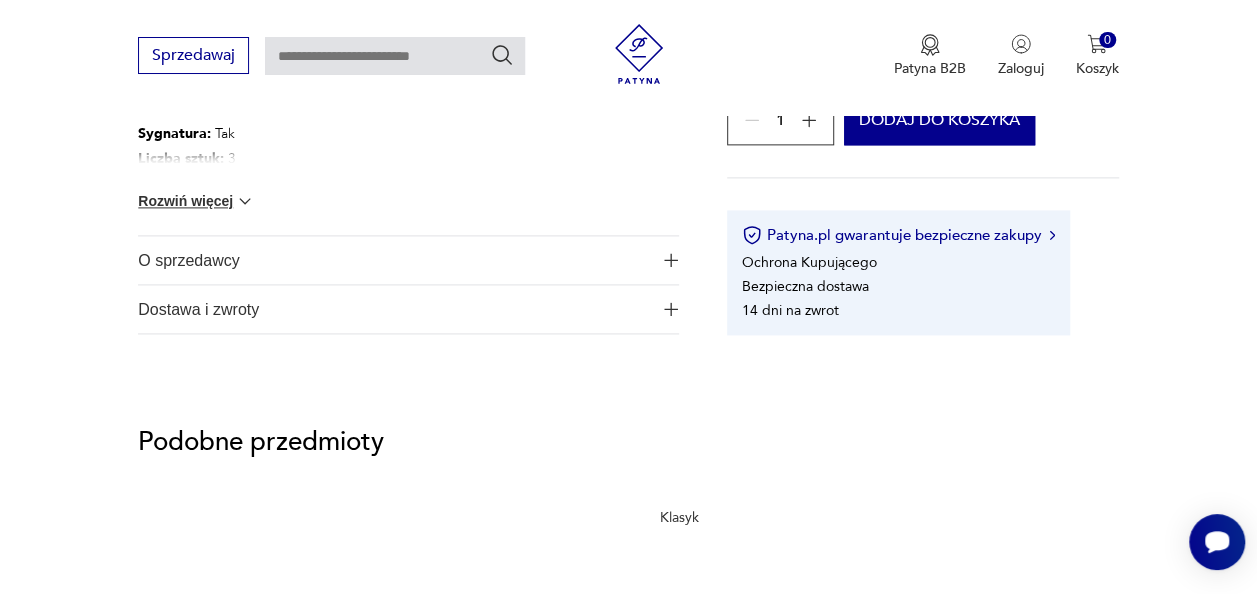 scroll, scrollTop: 1040, scrollLeft: 0, axis: vertical 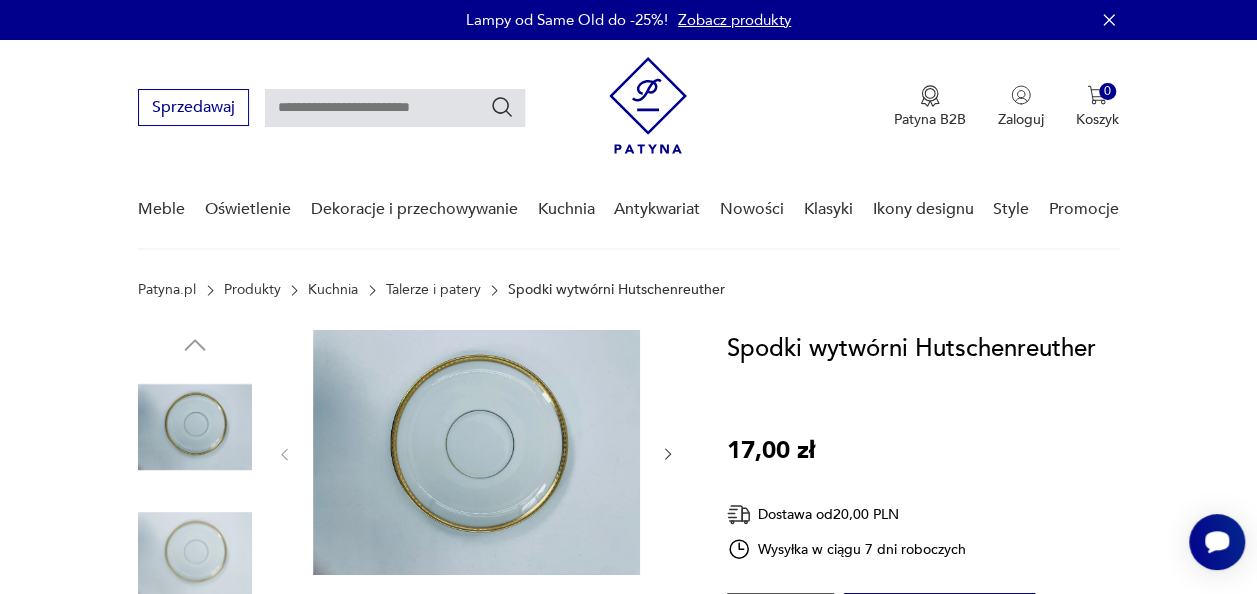 click at bounding box center [395, 108] 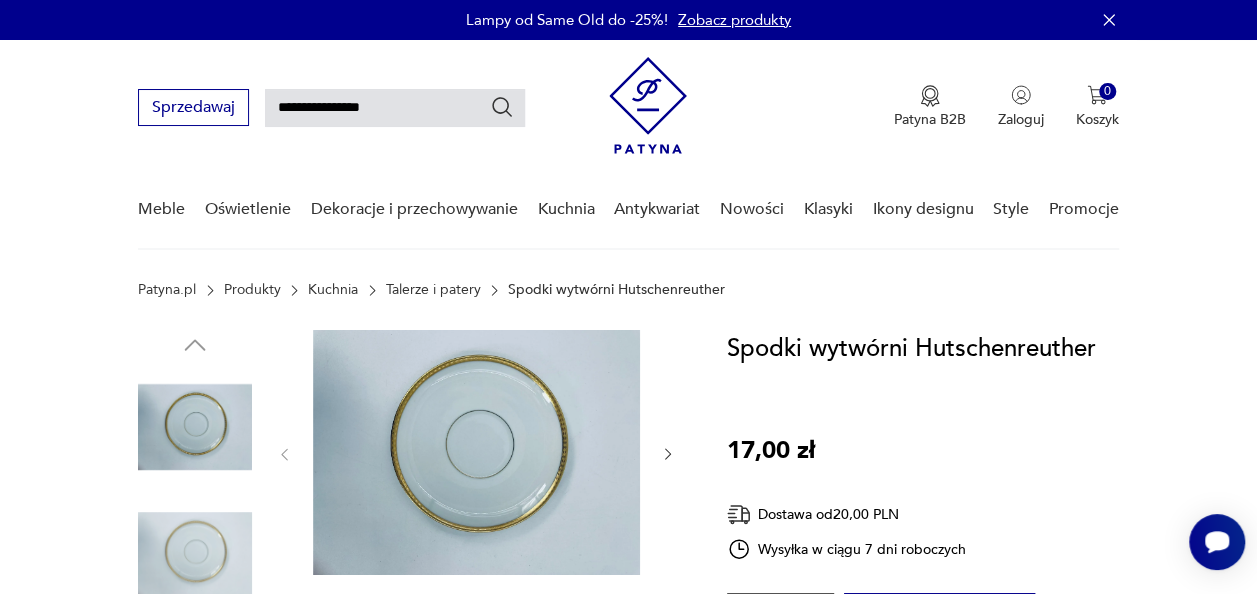 type on "**********" 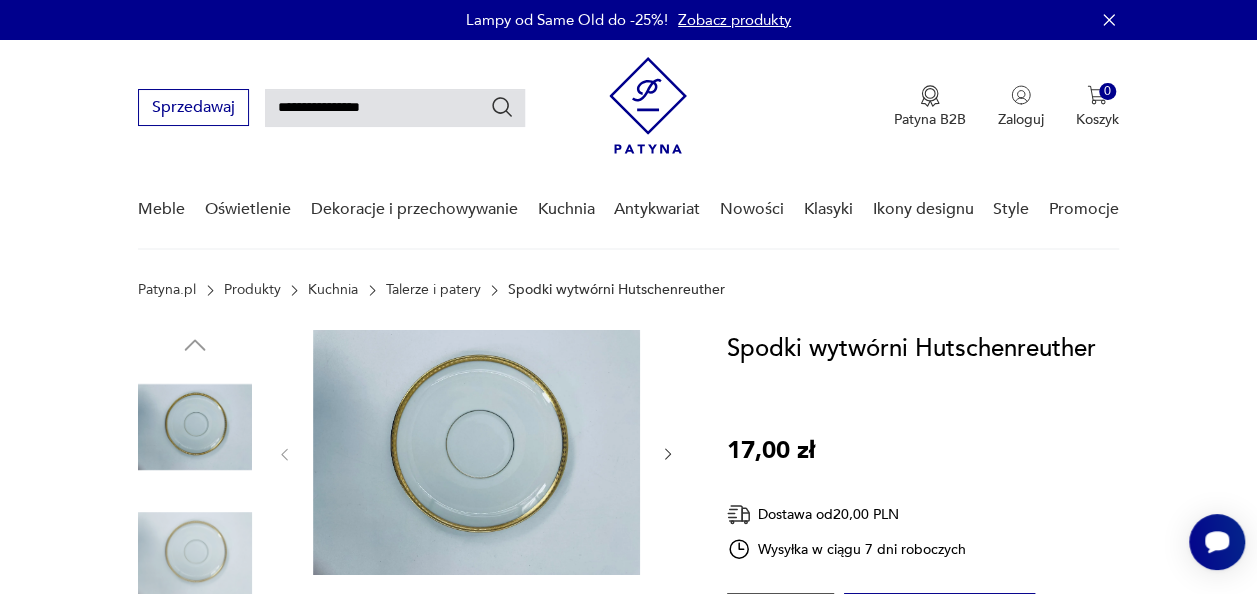 click at bounding box center (502, 107) 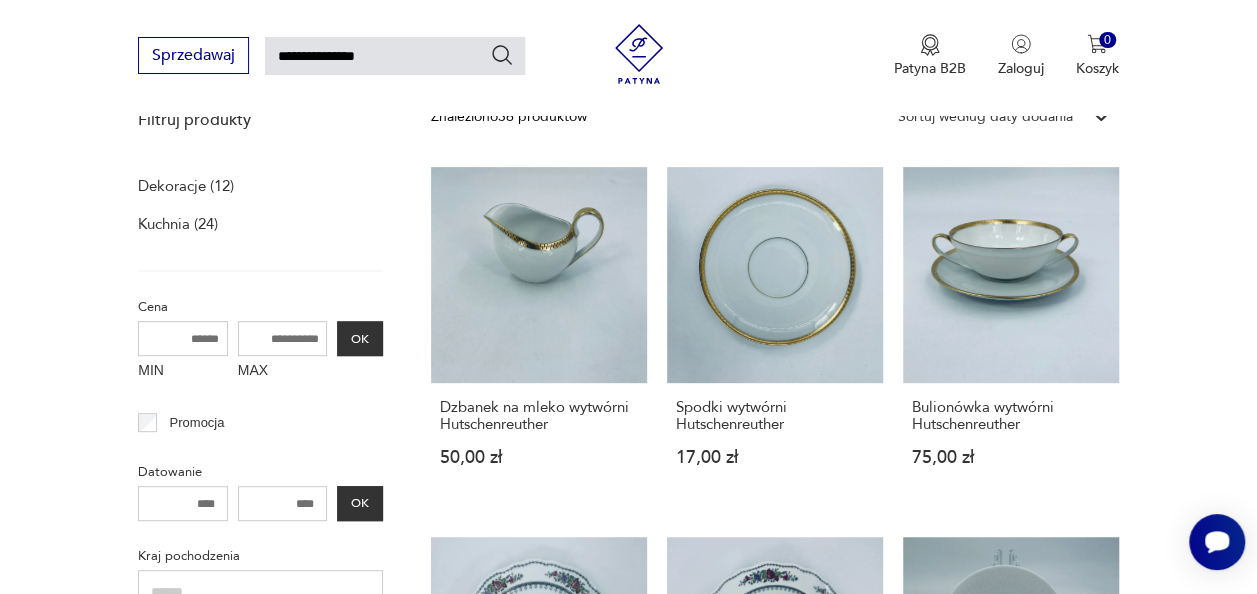 scroll, scrollTop: 272, scrollLeft: 0, axis: vertical 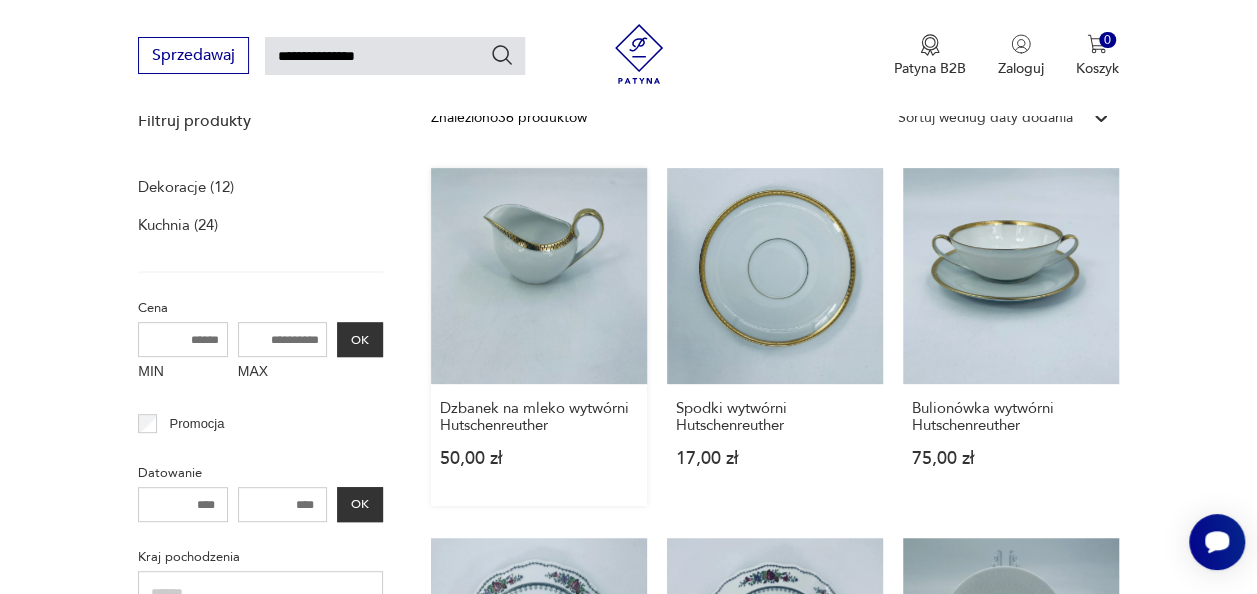 click on "Dzbanek na mleko wytwórni Hutschenreuther [PRICE] zł" at bounding box center (539, 337) 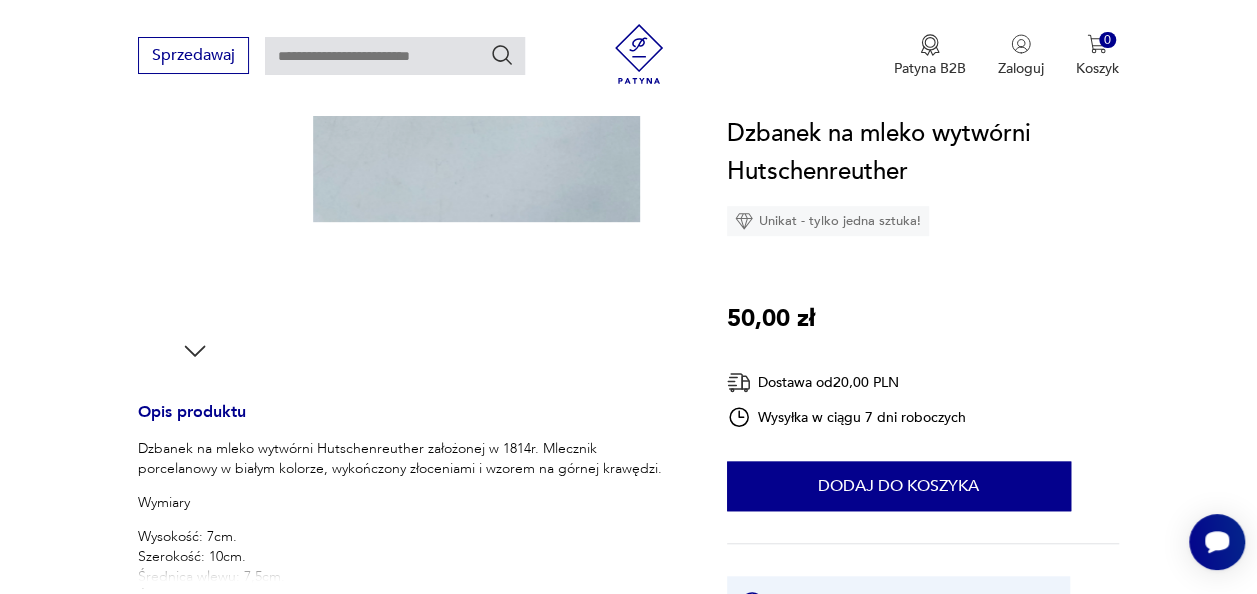 scroll, scrollTop: 560, scrollLeft: 0, axis: vertical 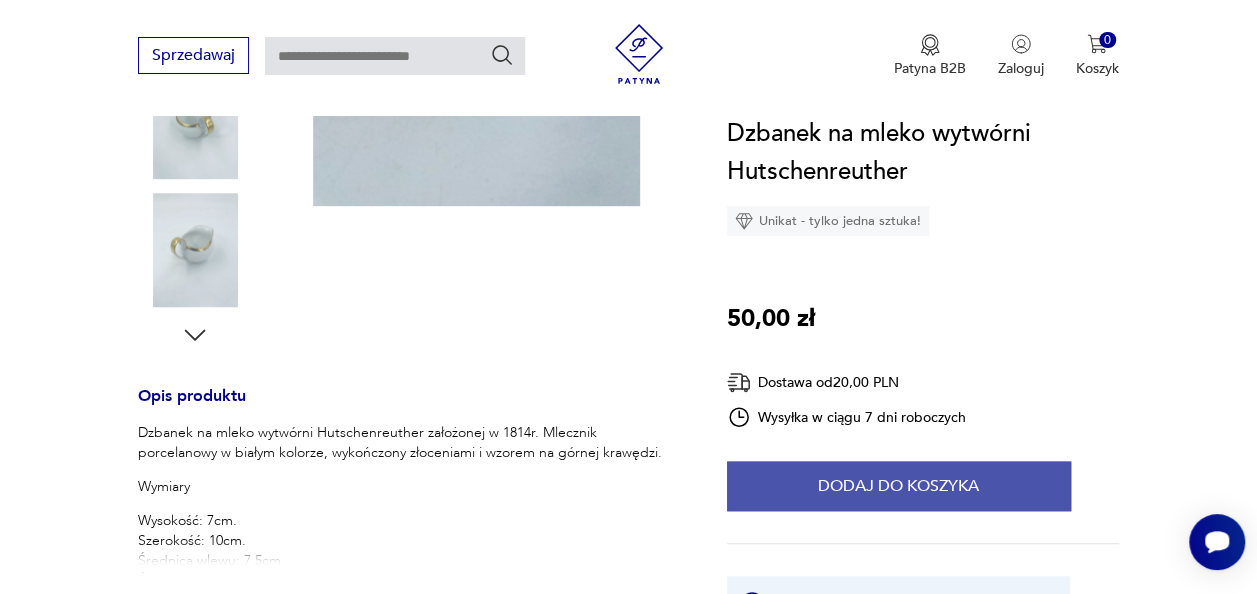 click on "Dodaj do koszyka" at bounding box center (899, 486) 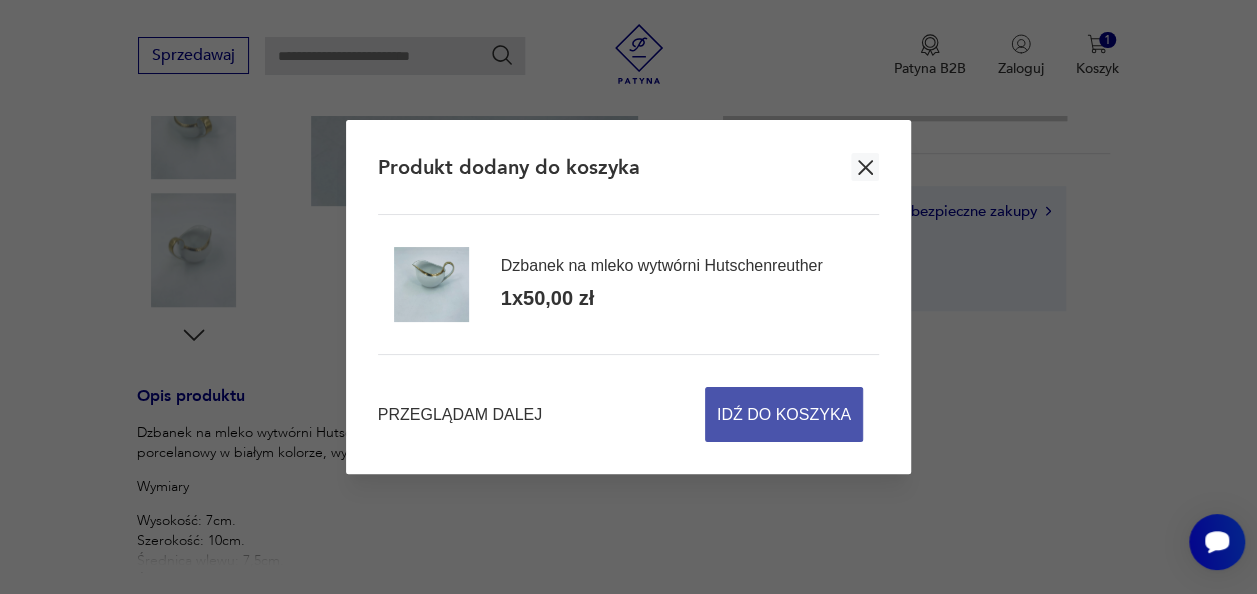 click on "Idź do koszyka" at bounding box center (784, 414) 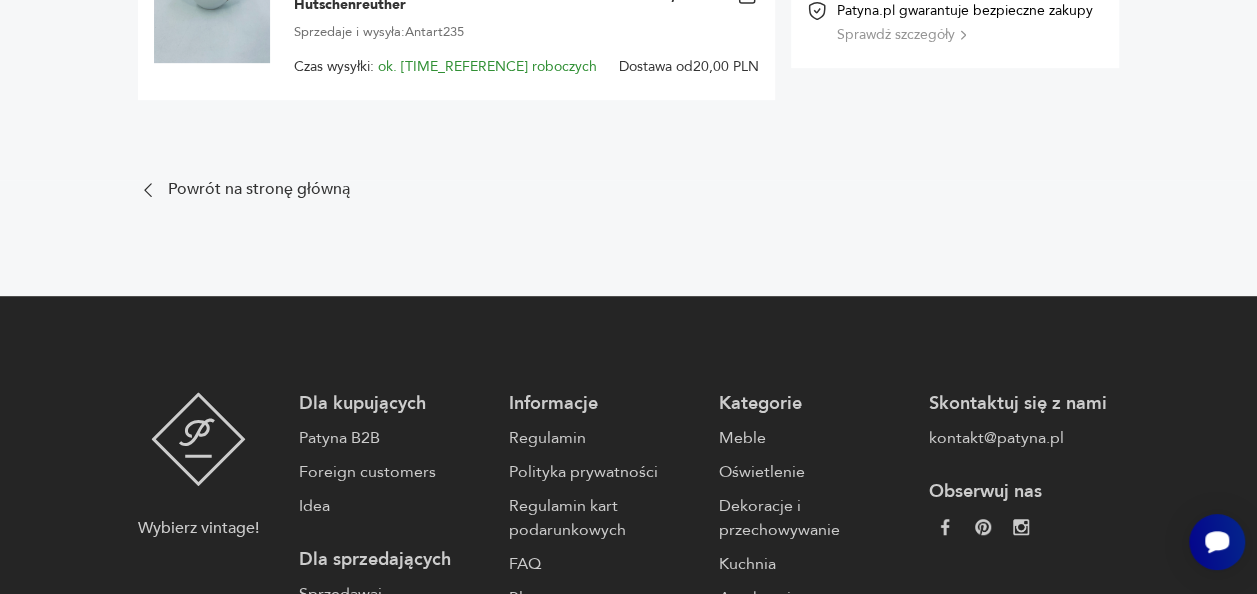 scroll, scrollTop: 0, scrollLeft: 0, axis: both 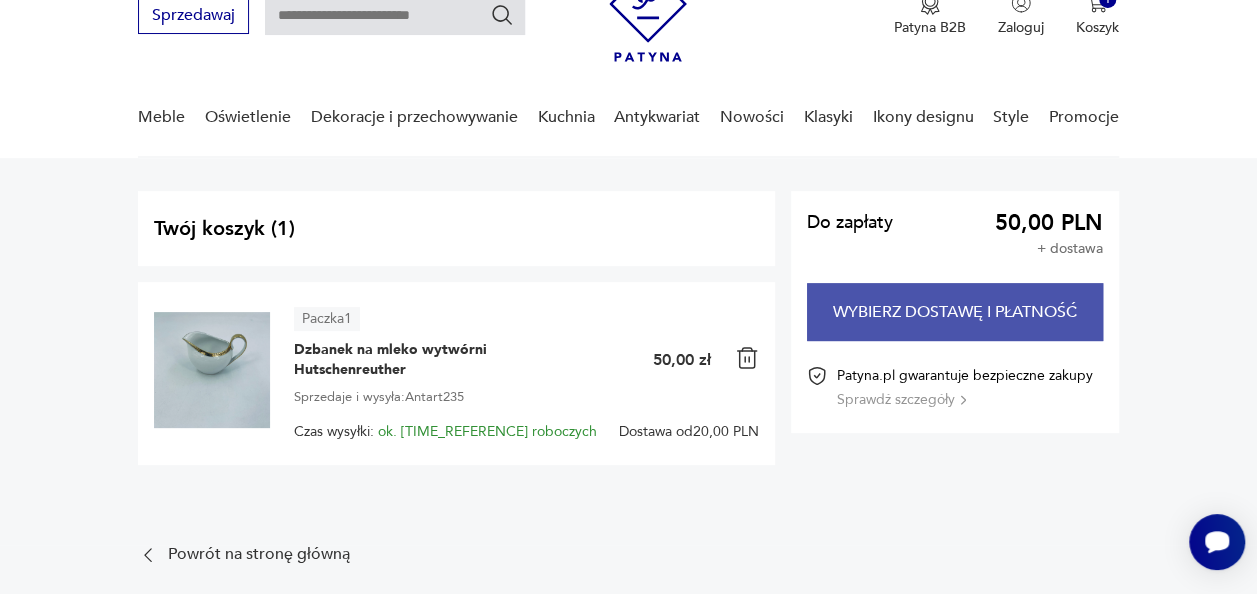 click on "Wybierz dostawę i płatność" at bounding box center [955, 312] 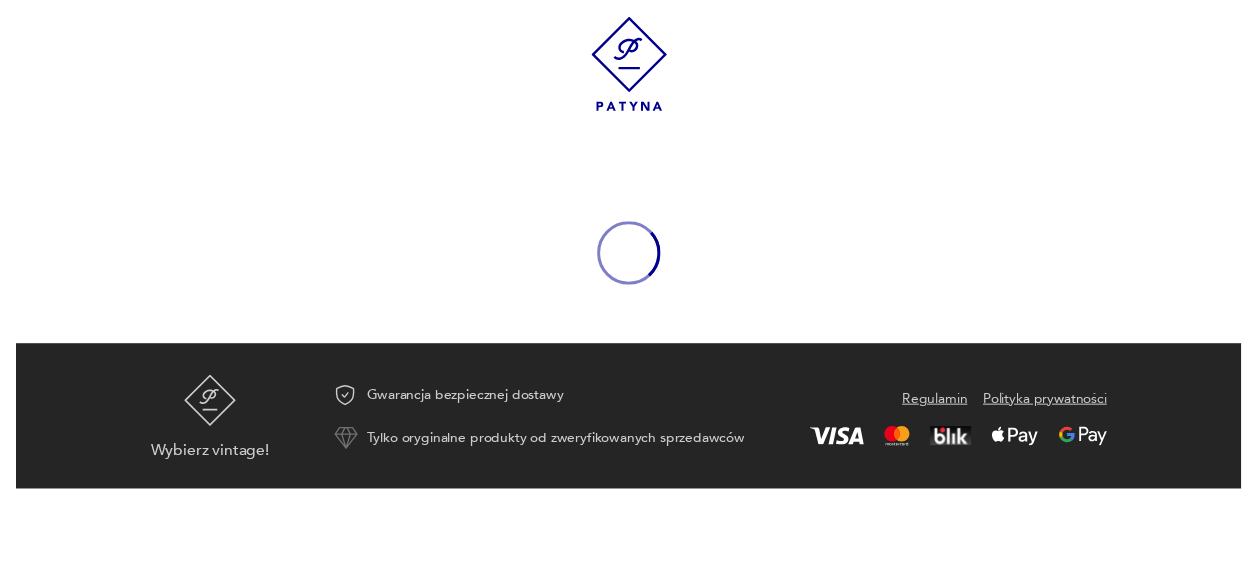 scroll, scrollTop: 0, scrollLeft: 0, axis: both 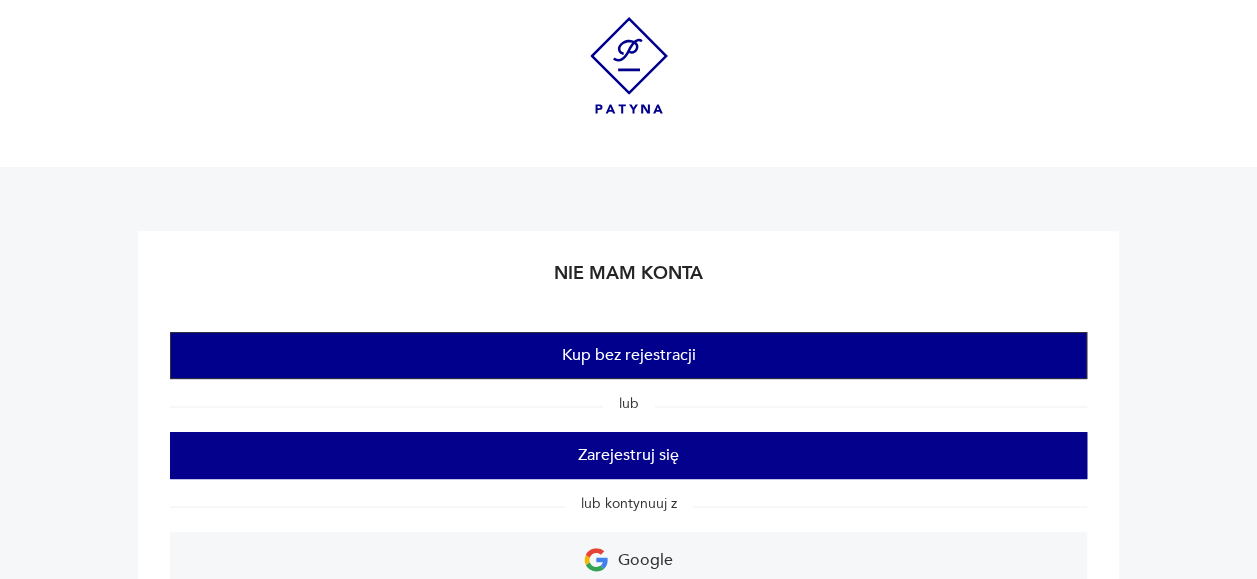 click on "Kup bez rejestracji" at bounding box center (628, 355) 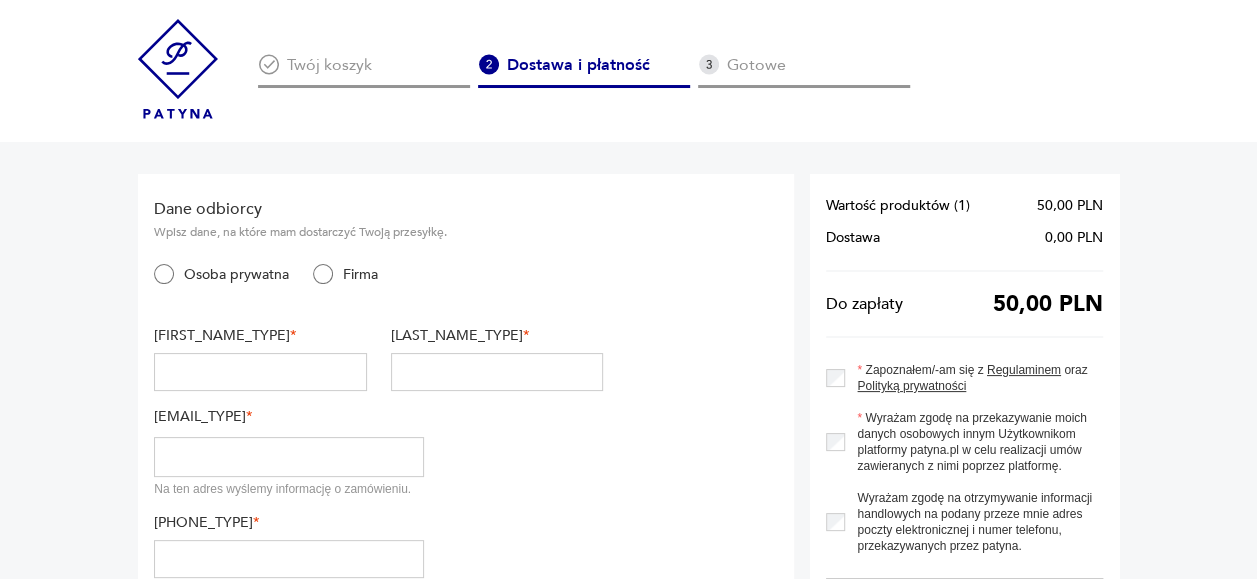 click at bounding box center (260, 372) 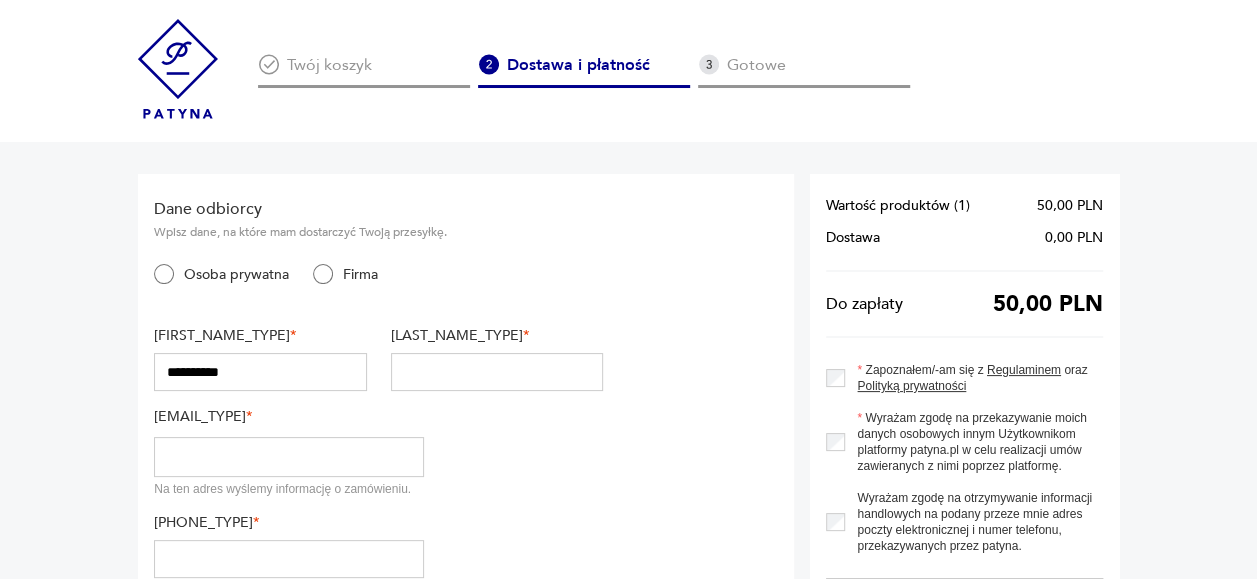 type on "**********" 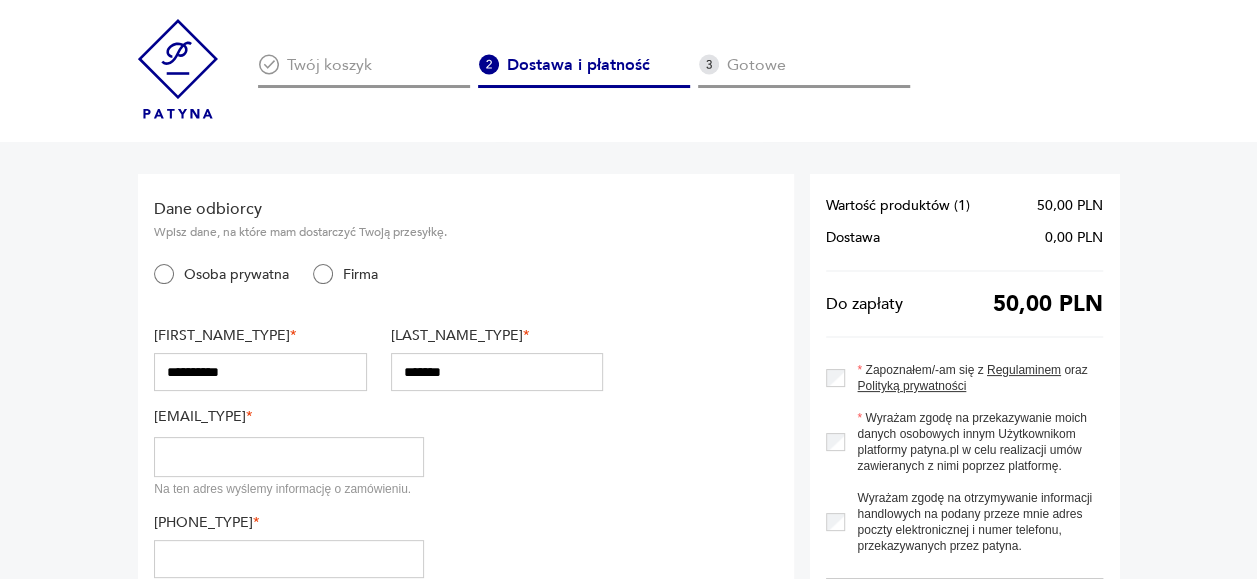 type on "*******" 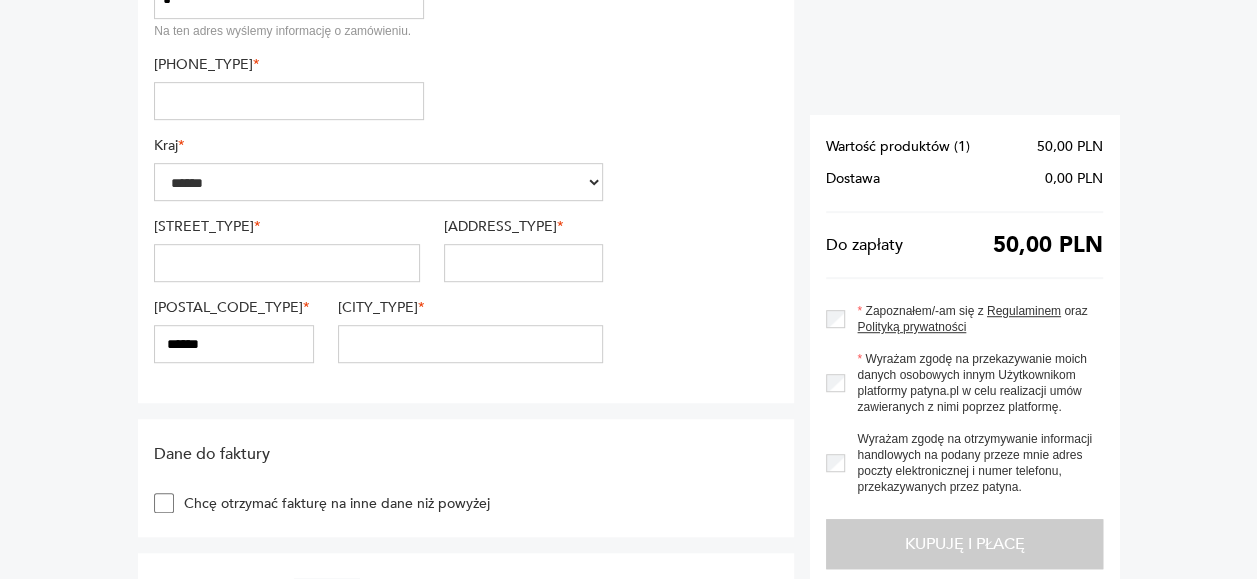 scroll, scrollTop: 467, scrollLeft: 0, axis: vertical 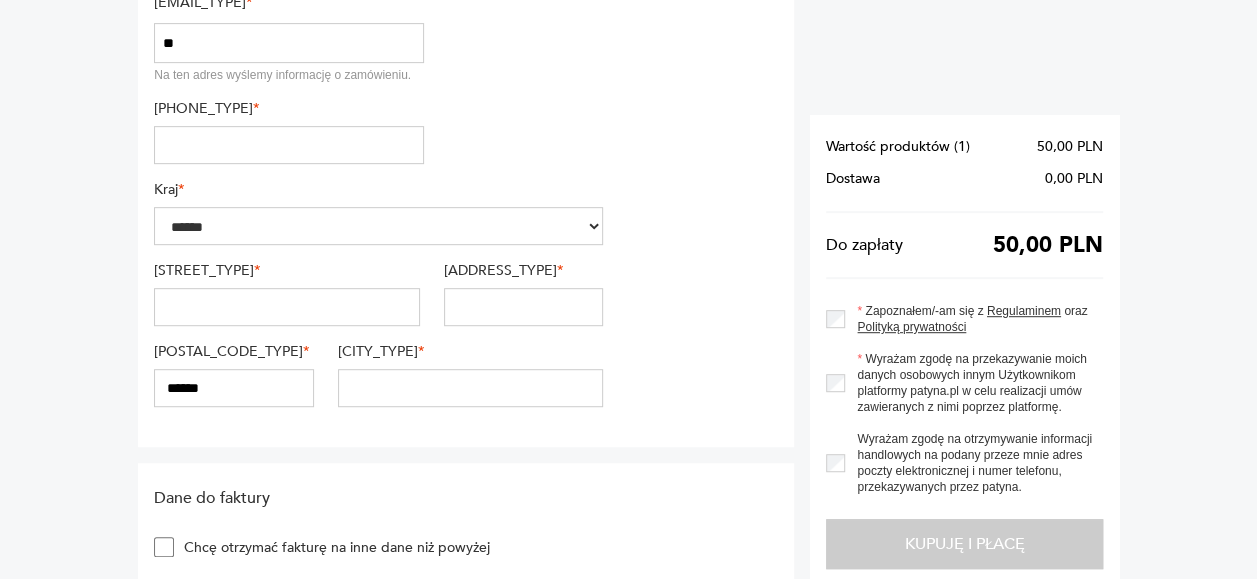 click on "Dane odbiorcy Wpisz dane, na które mam dostarczyć Twoją przesyłkę. Osoba prywatna Firma Imię * [FIRST_NAME_TYPE] Nazwisko * [LAST_NAME_TYPE] Adres e-mail * Na ten adres wyślemy informację o zamówieniu. ** [EMAIL_TYPE] Numer telefonu komórkowego * [PHONE_TYPE] Kraj * [COUNTRY_TYPE] Ulica * [STREET_TYPE] Nr domu/lokalu * [HOUSE_NUMBER_TYPE] Kod pocztowy * [POSTAL_CODE_TYPE] Miasto * [CITY_TYPE]" at bounding box center (466, 103) 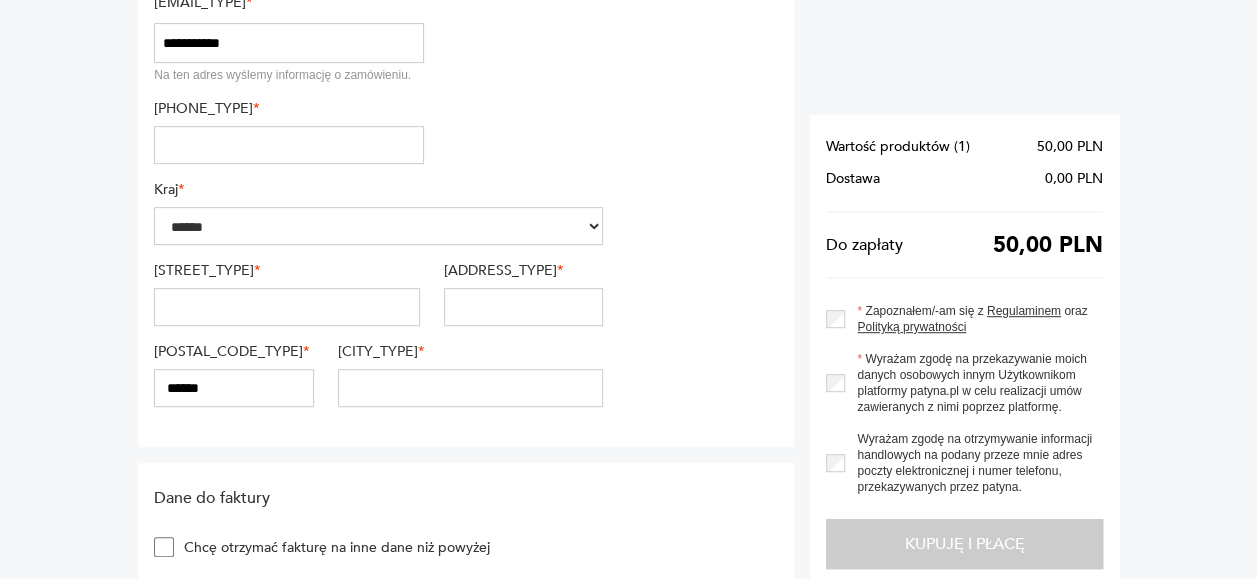 type on "**********" 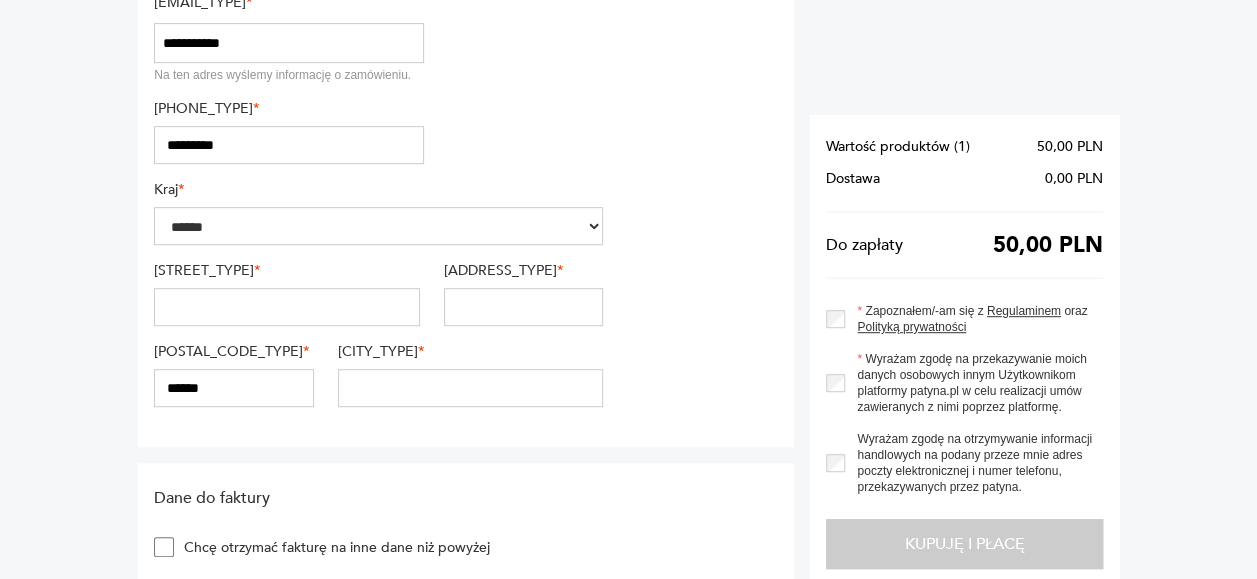 type on "*********" 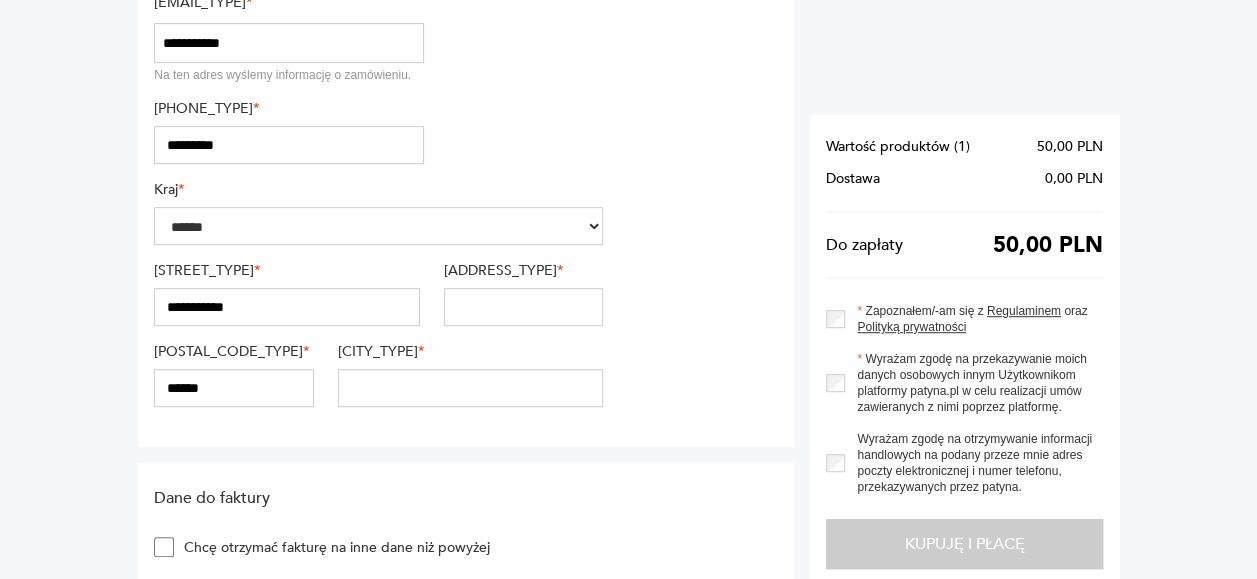 type on "**********" 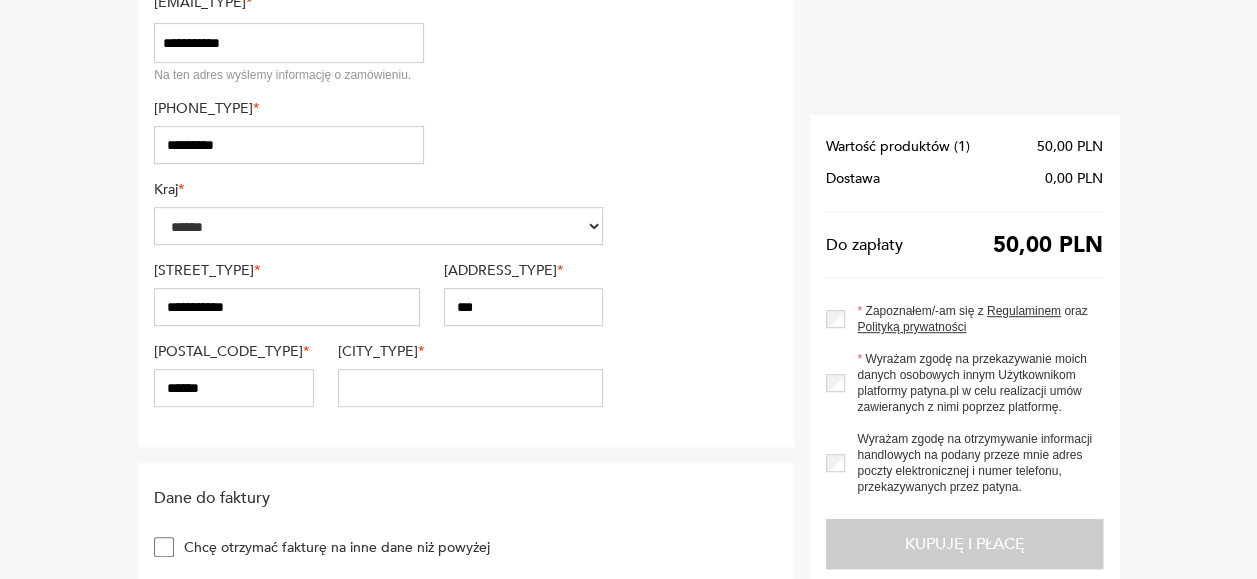 type on "***" 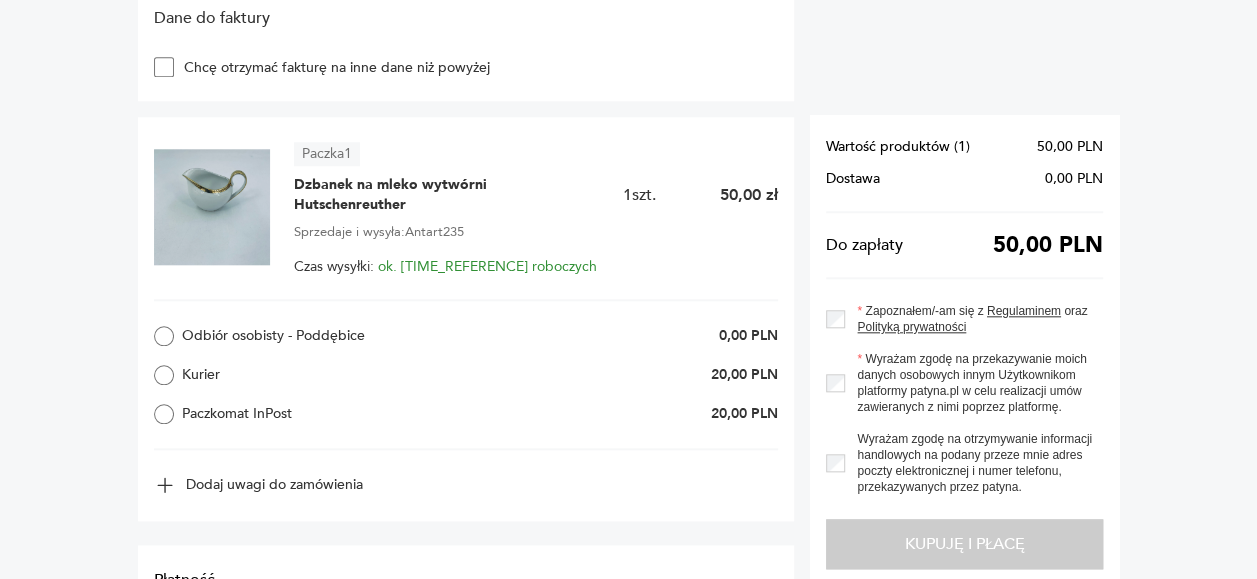 scroll, scrollTop: 934, scrollLeft: 0, axis: vertical 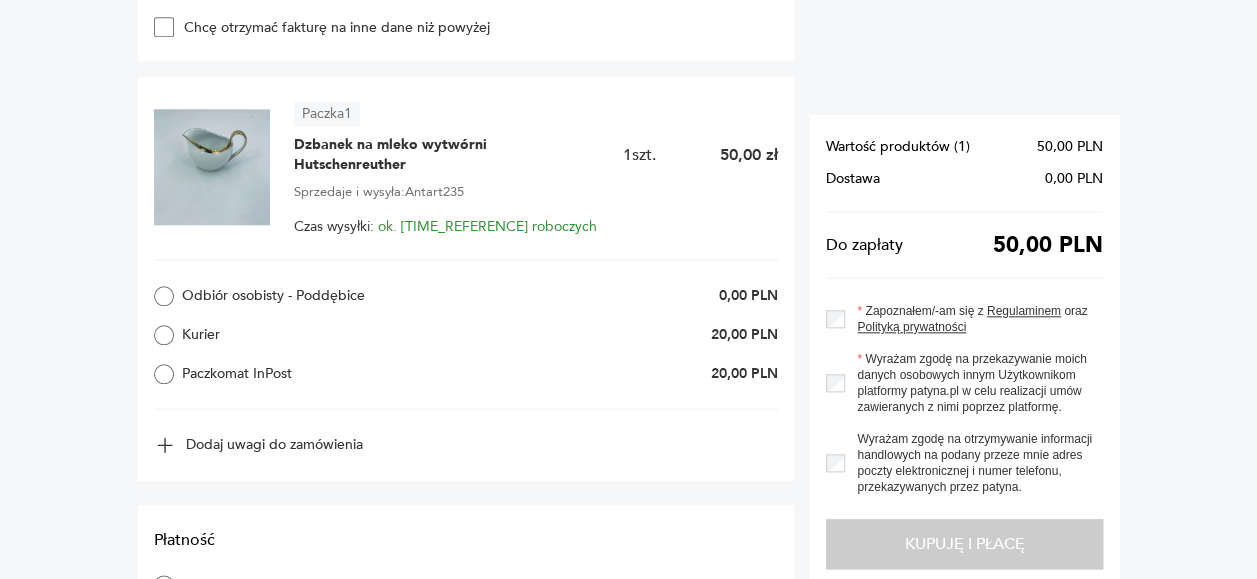 type on "********" 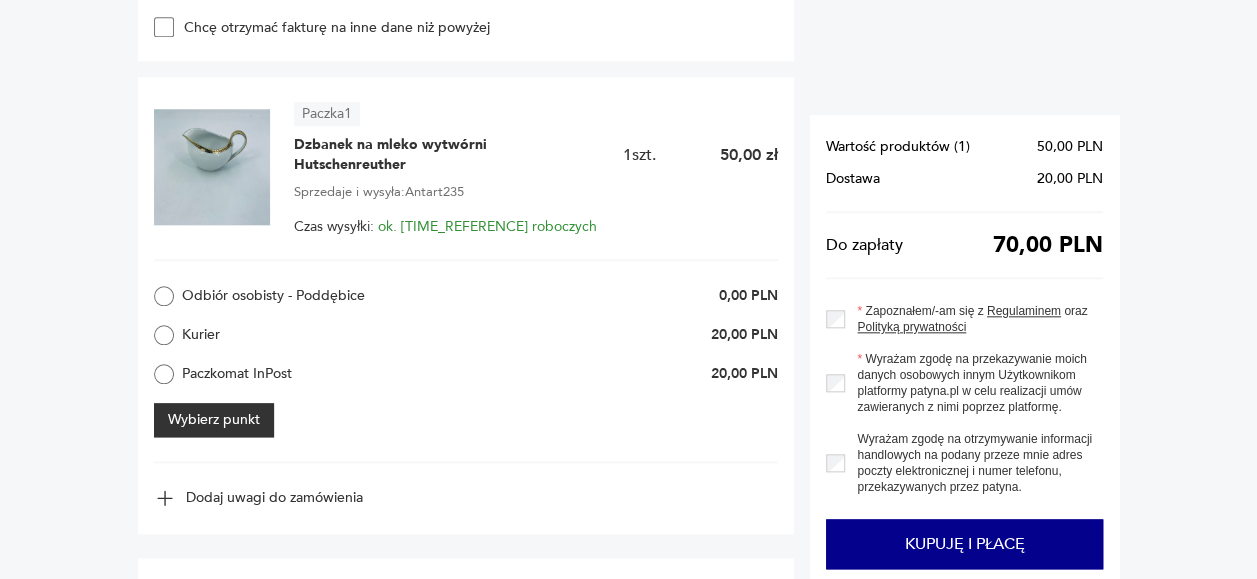 click on "Wybierz punkt" at bounding box center (214, 420) 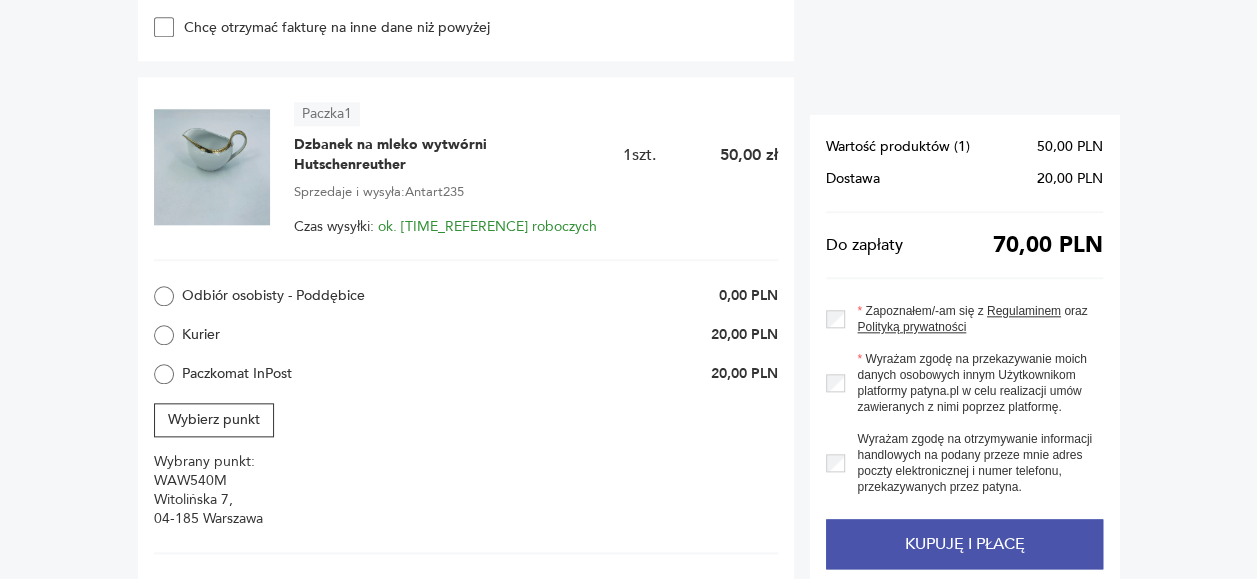click on "Kupuję i płacę" at bounding box center (964, 544) 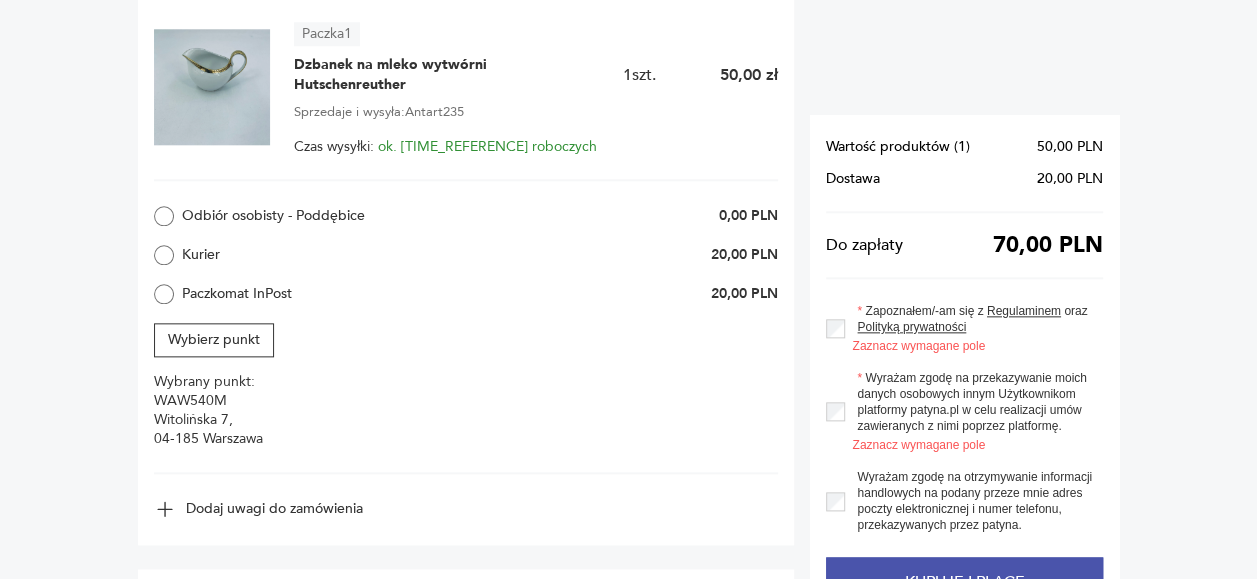 scroll, scrollTop: 1054, scrollLeft: 0, axis: vertical 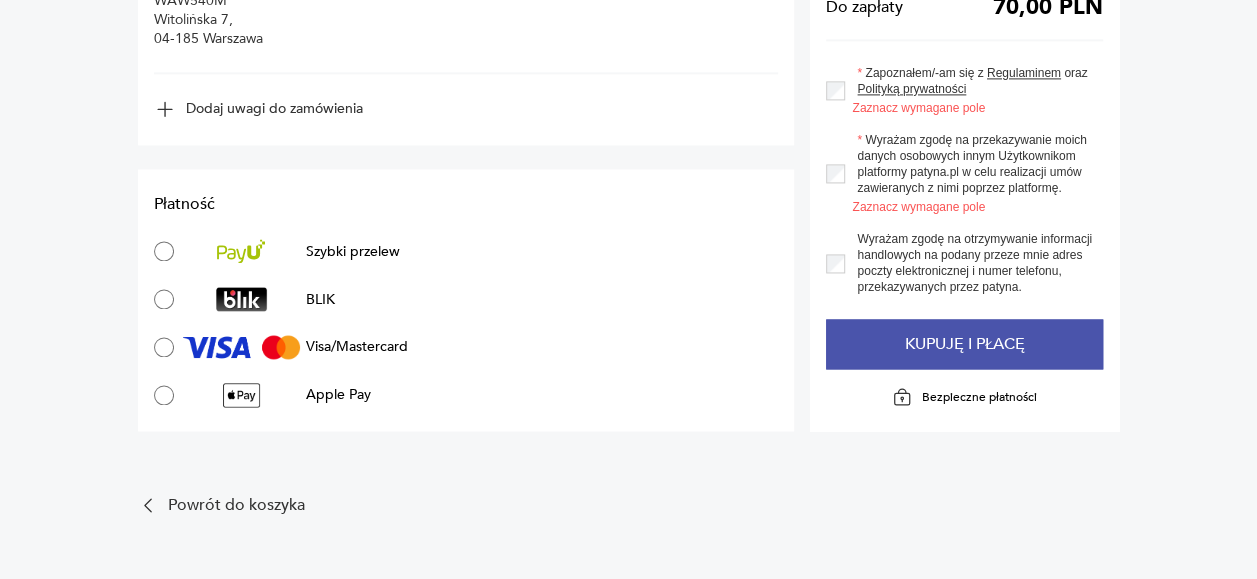 click on "Kupuję i płacę" at bounding box center [964, 344] 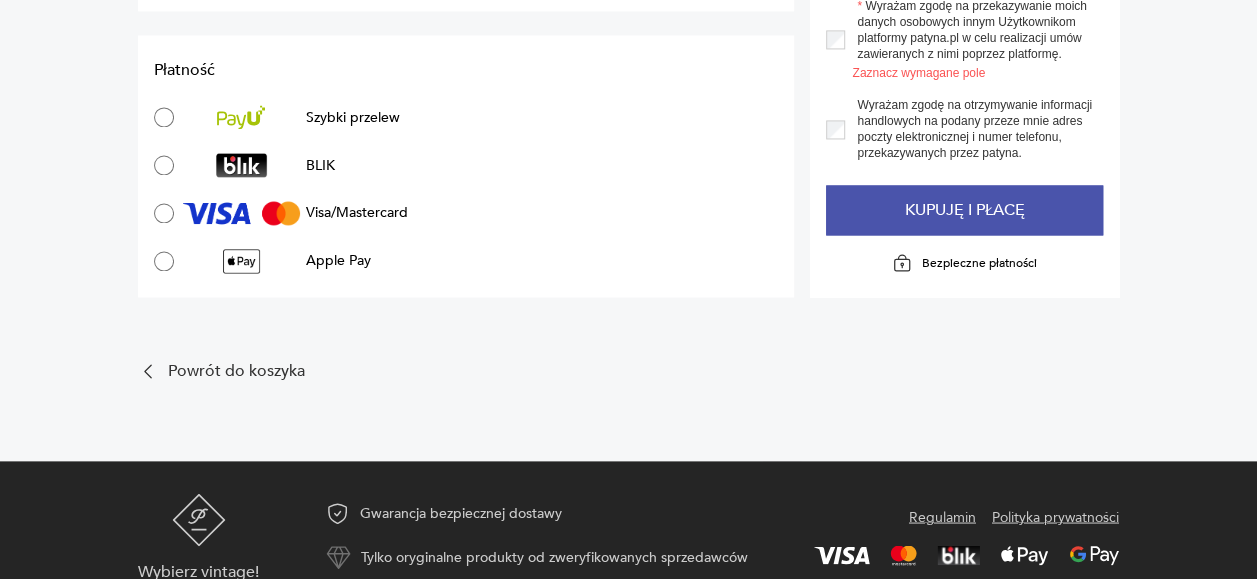 scroll, scrollTop: 1581, scrollLeft: 0, axis: vertical 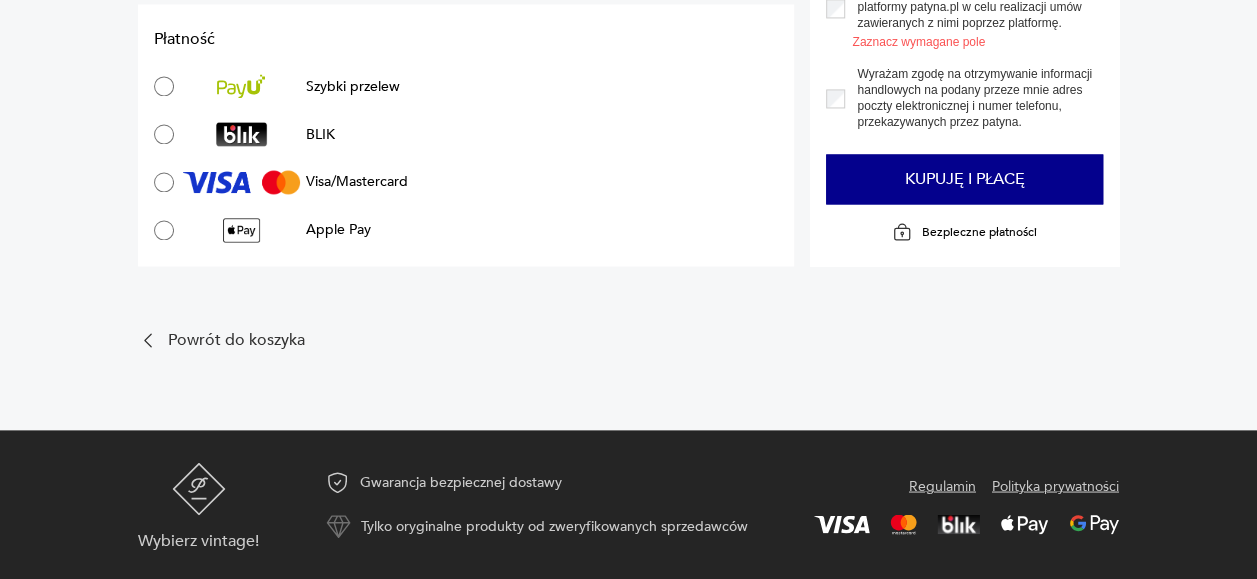 click on "Szybki przelew" at bounding box center (353, 86) 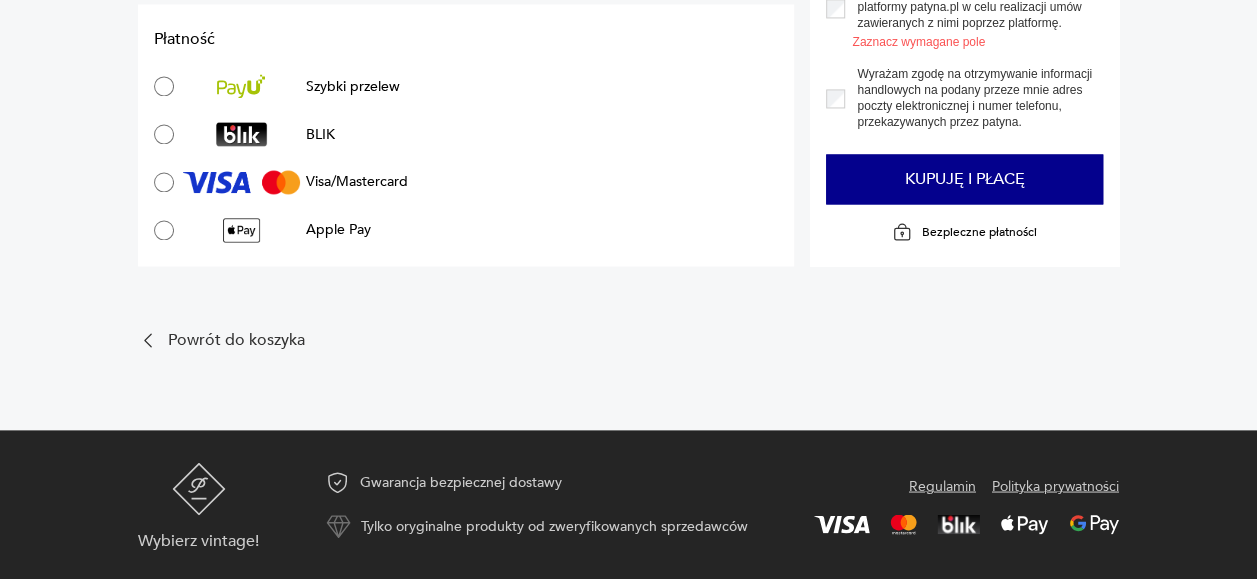 click on "Szybki przelew" at bounding box center (353, 86) 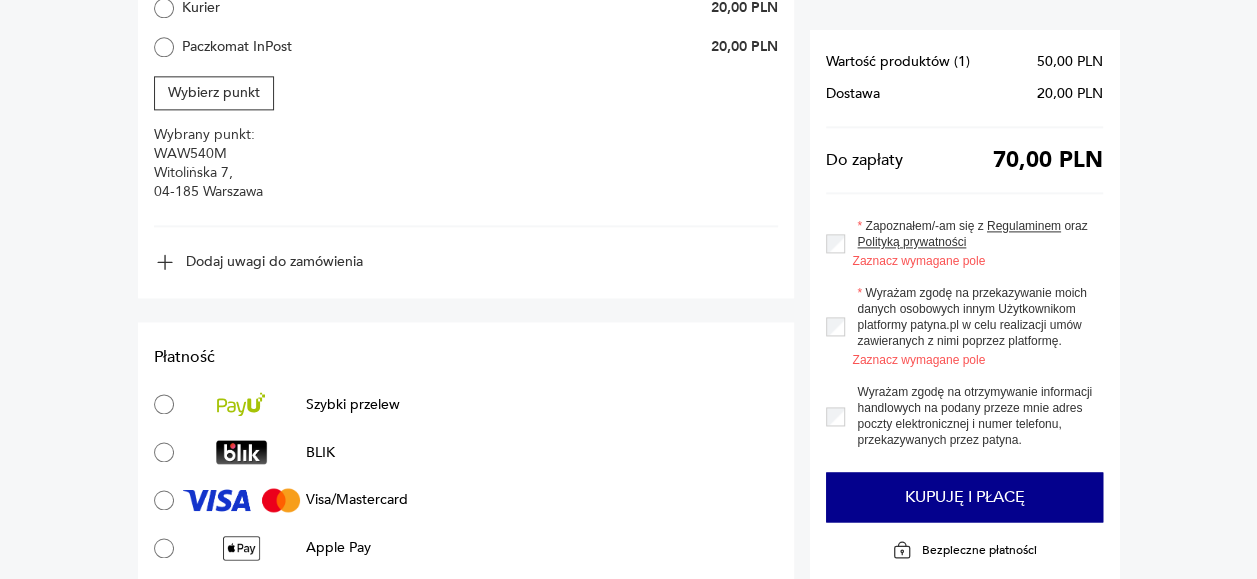 scroll, scrollTop: 1301, scrollLeft: 0, axis: vertical 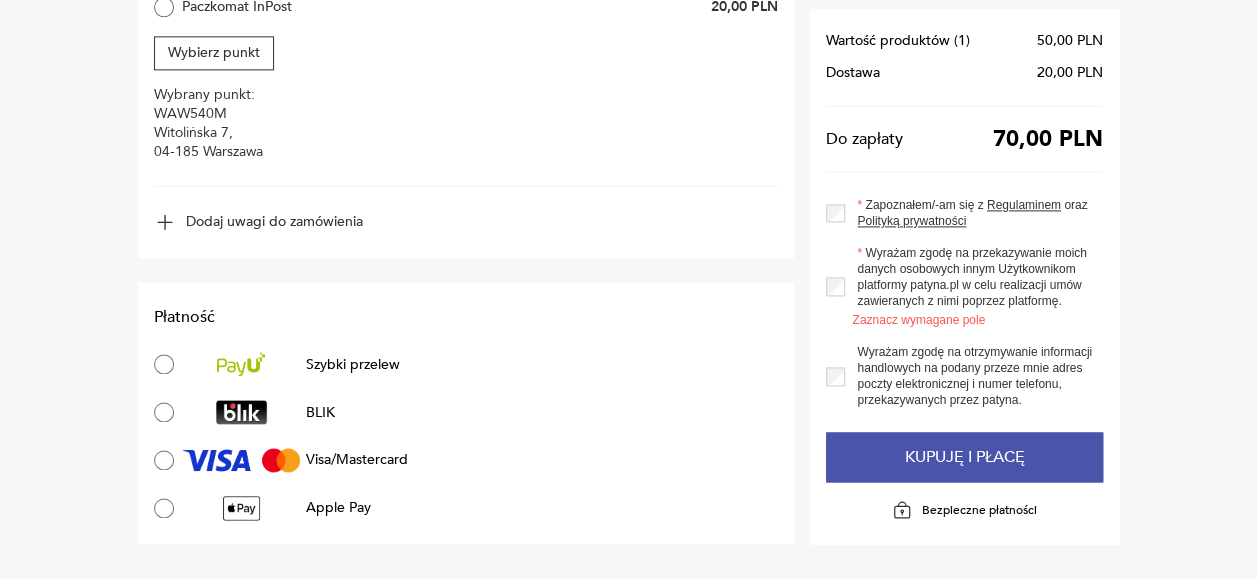 click on "Kupuję i płacę" at bounding box center [964, 457] 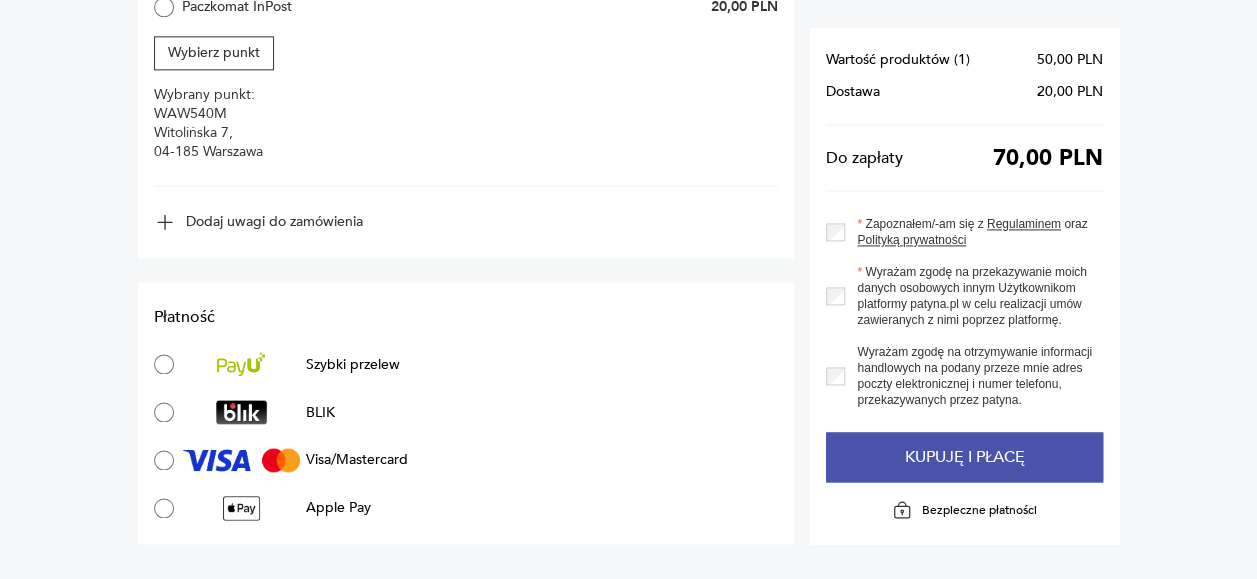 click on "Kupuję i płacę" at bounding box center (964, 457) 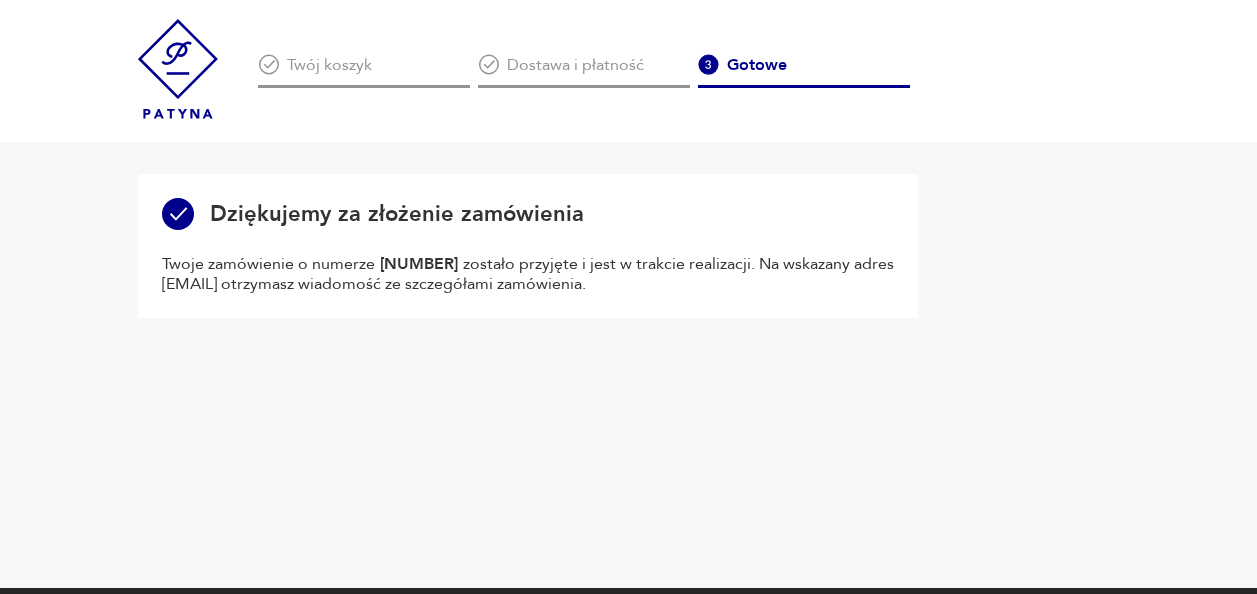 scroll, scrollTop: 0, scrollLeft: 0, axis: both 